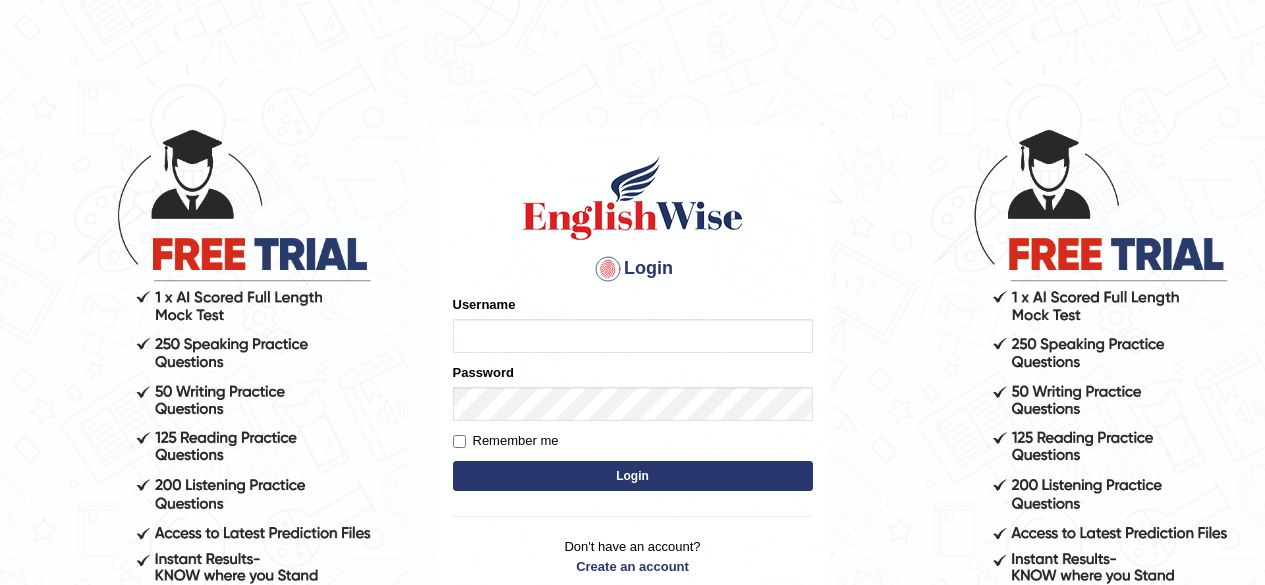 scroll, scrollTop: 0, scrollLeft: 0, axis: both 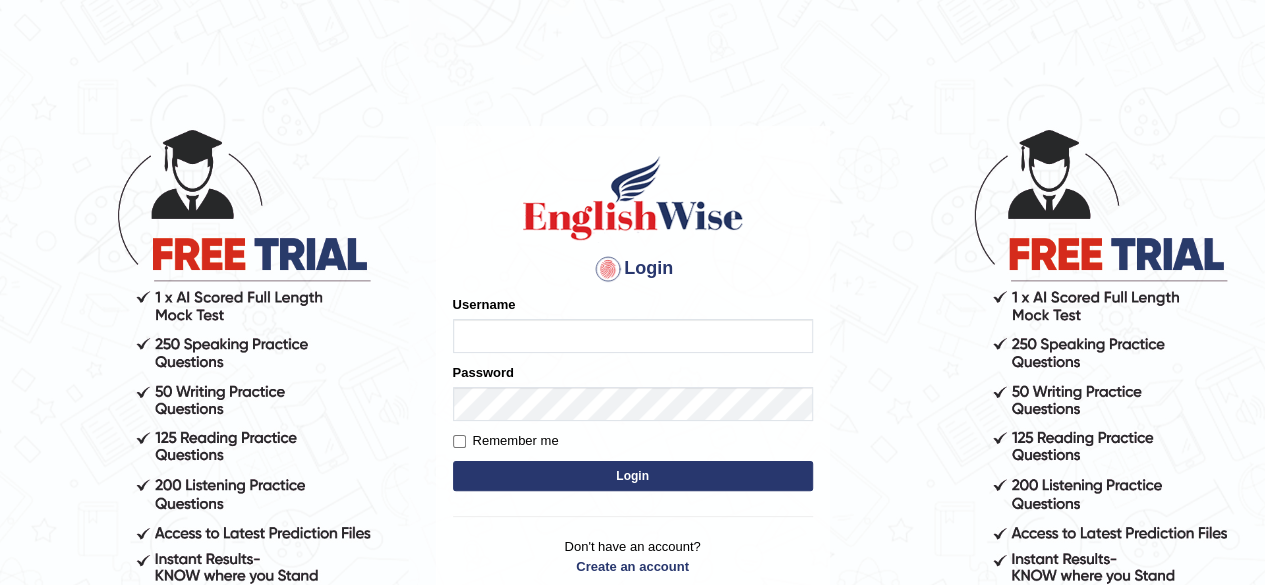 type on "maliny" 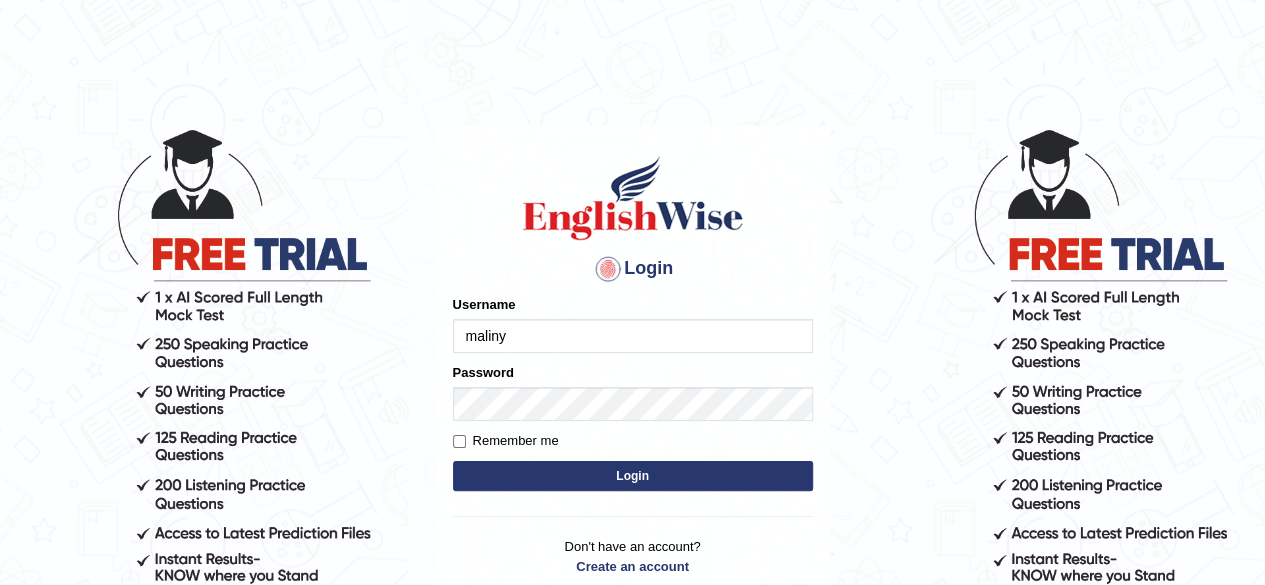 click on "Login" at bounding box center (633, 476) 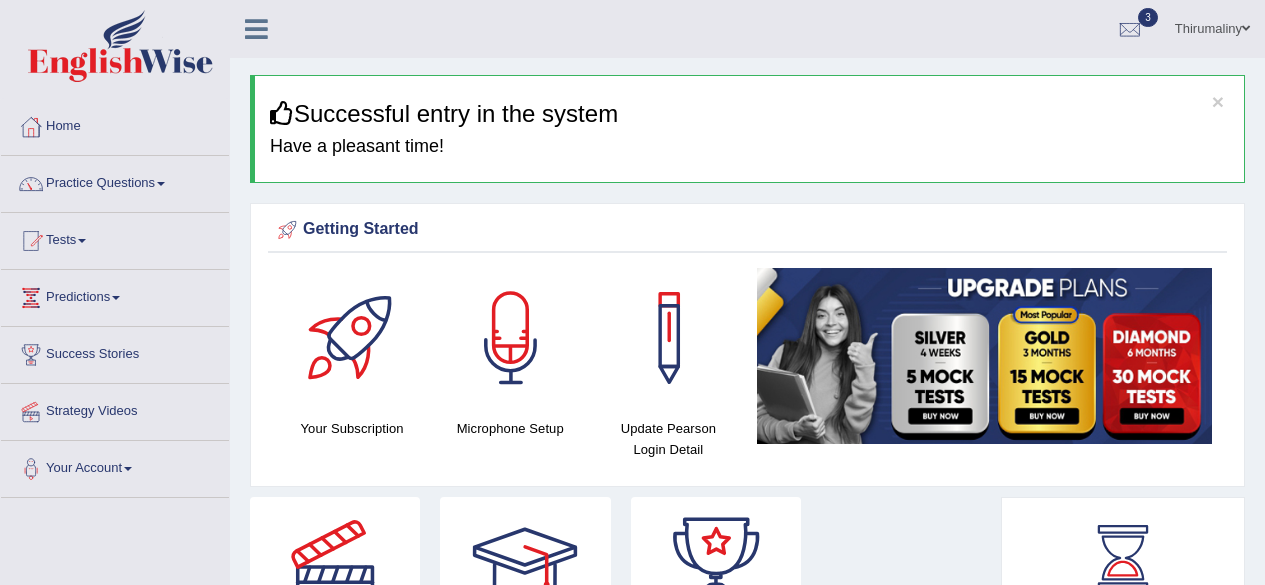 scroll, scrollTop: 0, scrollLeft: 0, axis: both 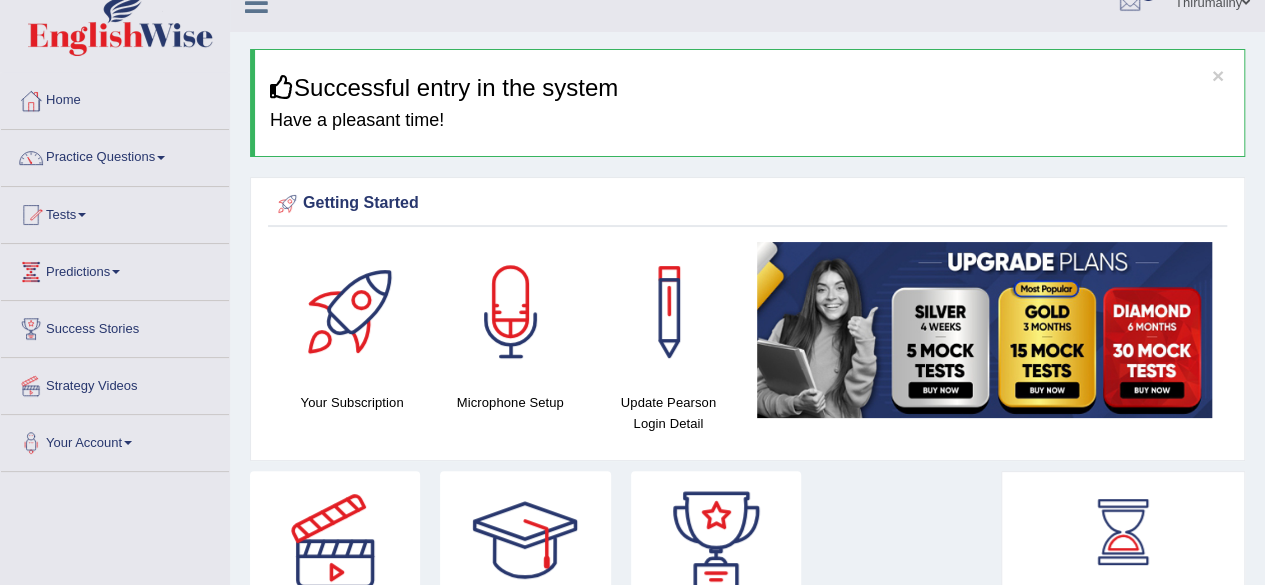 click on "Tests" at bounding box center (115, 212) 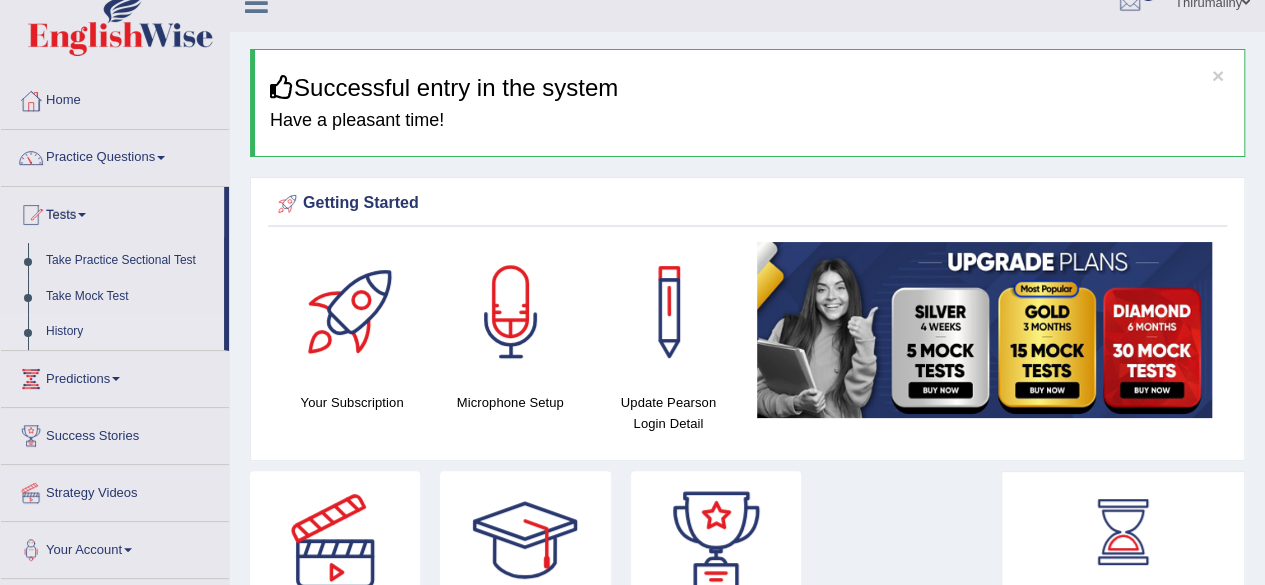 click on "History" at bounding box center [130, 332] 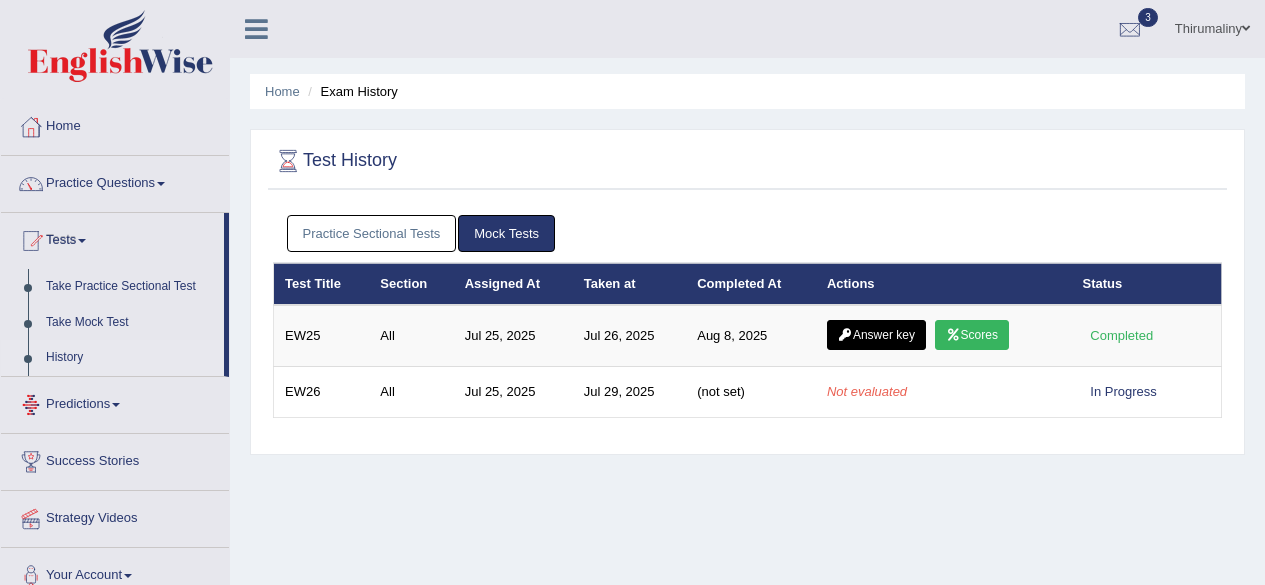 scroll, scrollTop: 0, scrollLeft: 0, axis: both 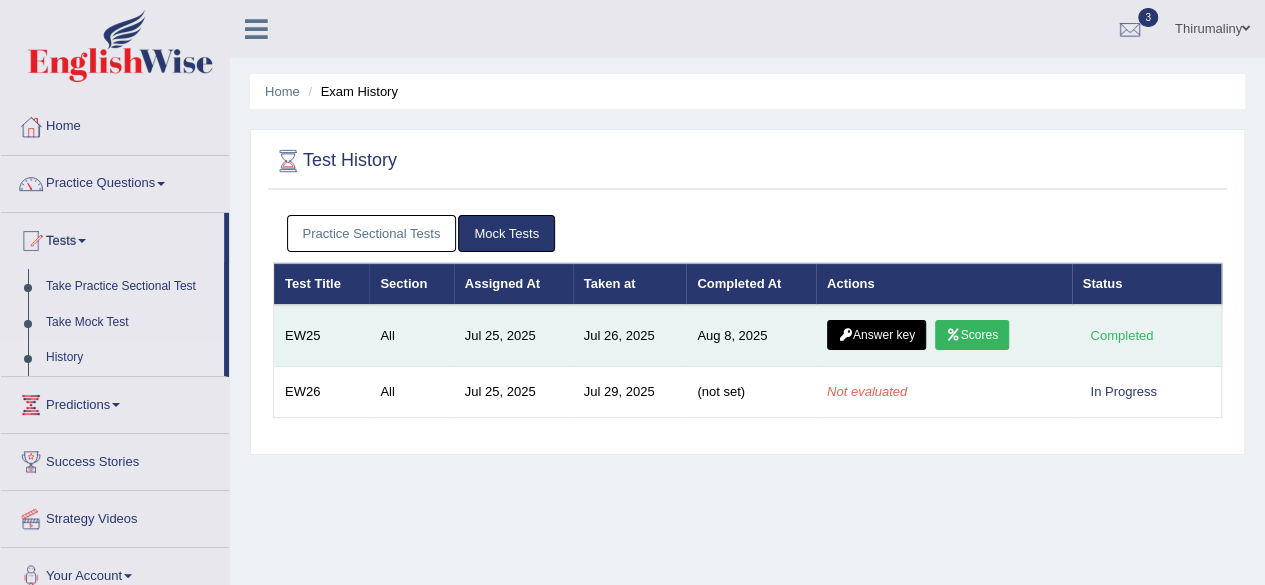 click on "Answer key" at bounding box center [876, 335] 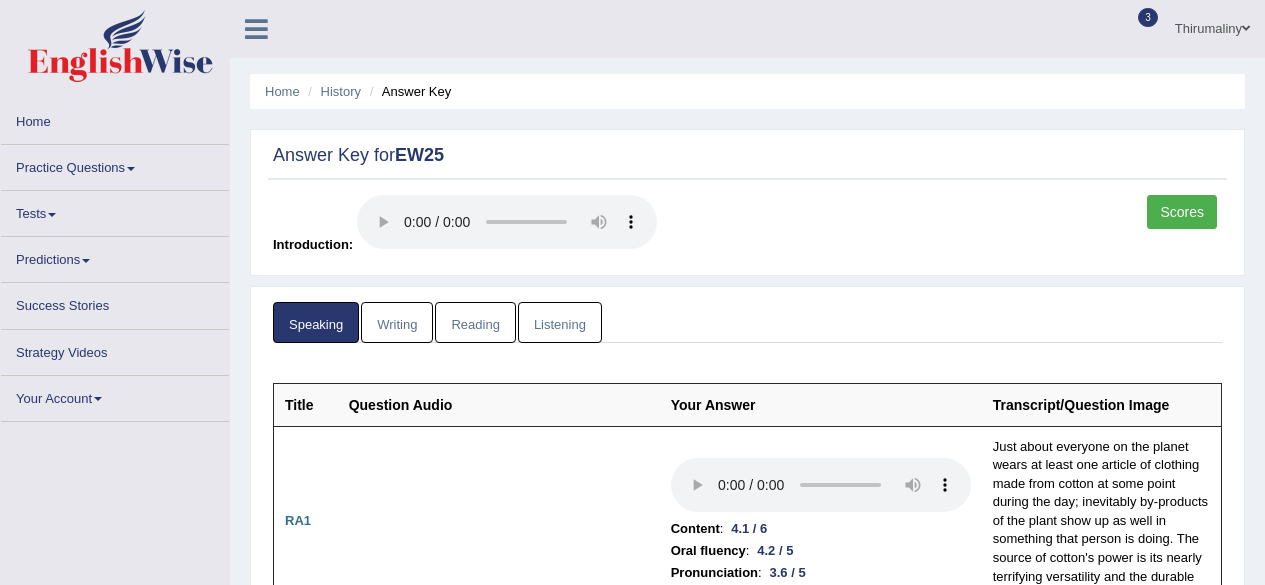 scroll, scrollTop: 0, scrollLeft: 0, axis: both 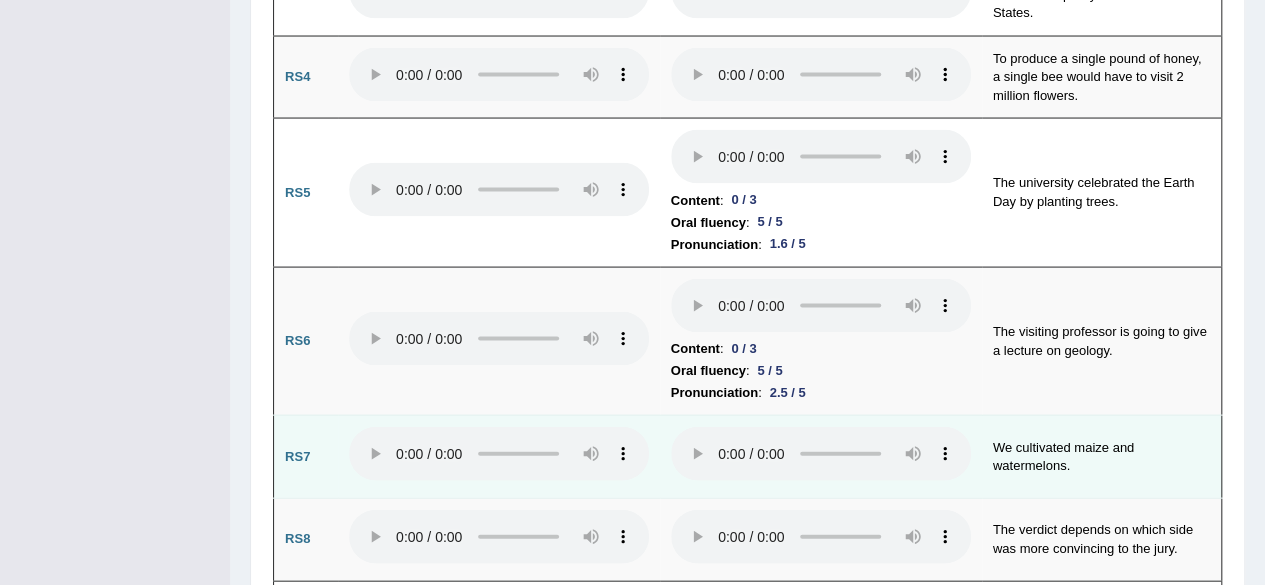 click at bounding box center (821, 457) 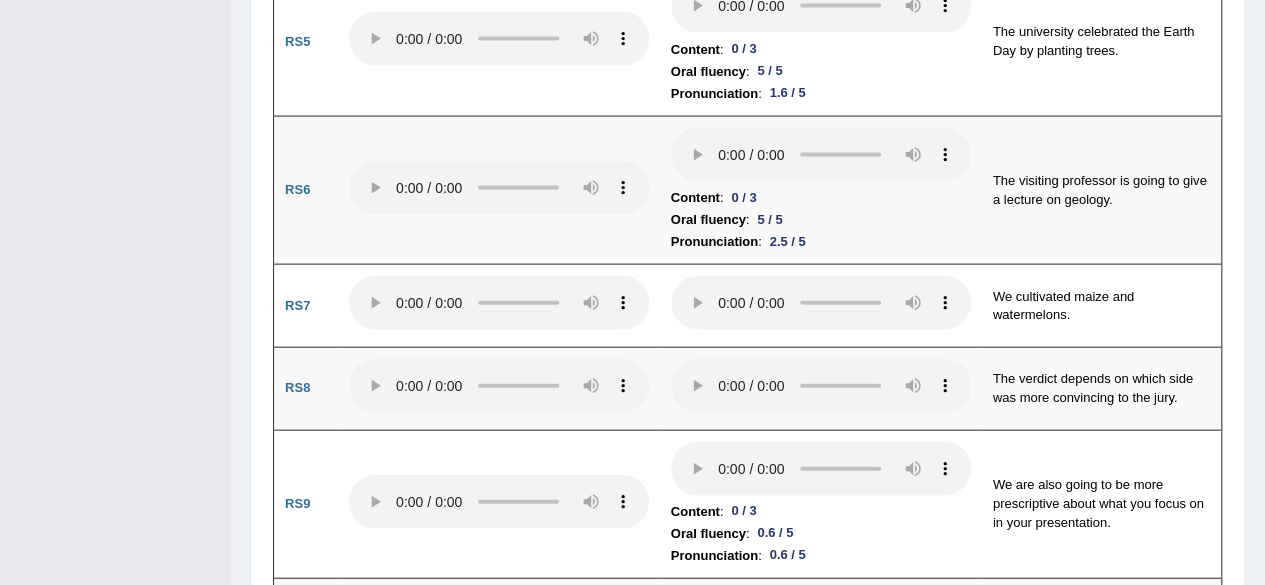 scroll, scrollTop: 2105, scrollLeft: 0, axis: vertical 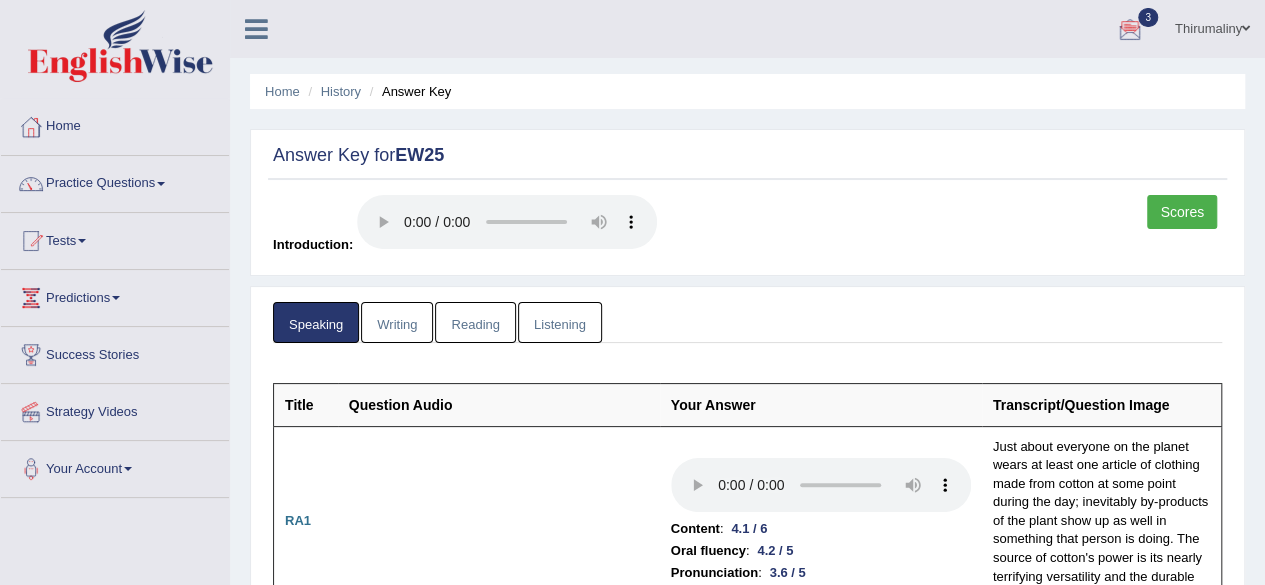 click on "Scores" at bounding box center [1182, 212] 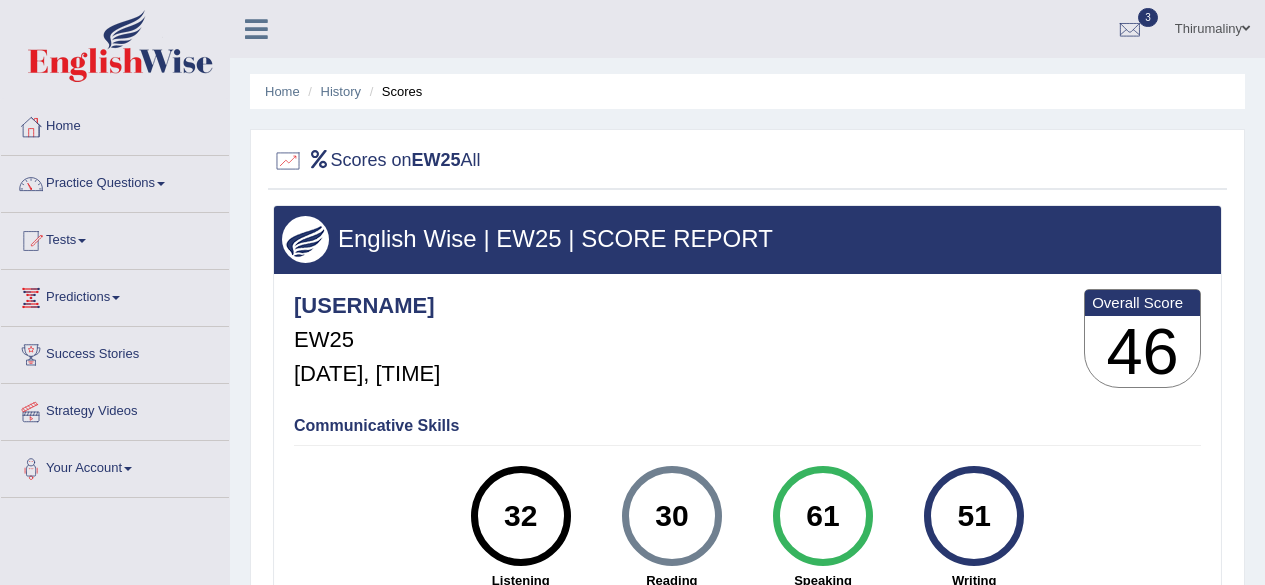 scroll, scrollTop: 0, scrollLeft: 0, axis: both 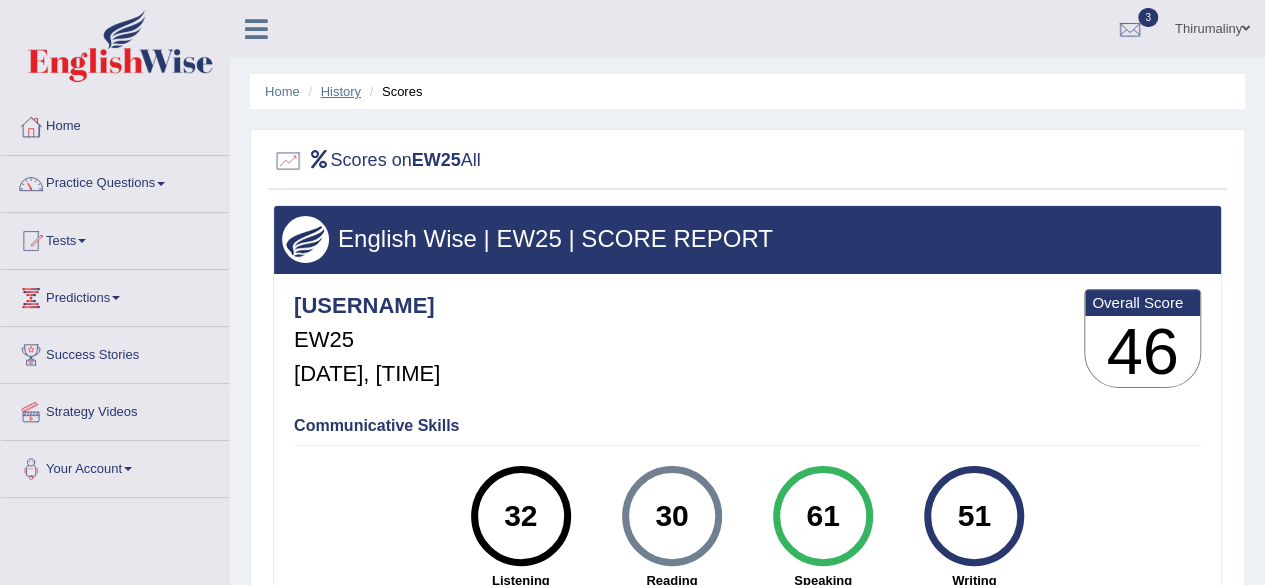 click on "History" at bounding box center (341, 91) 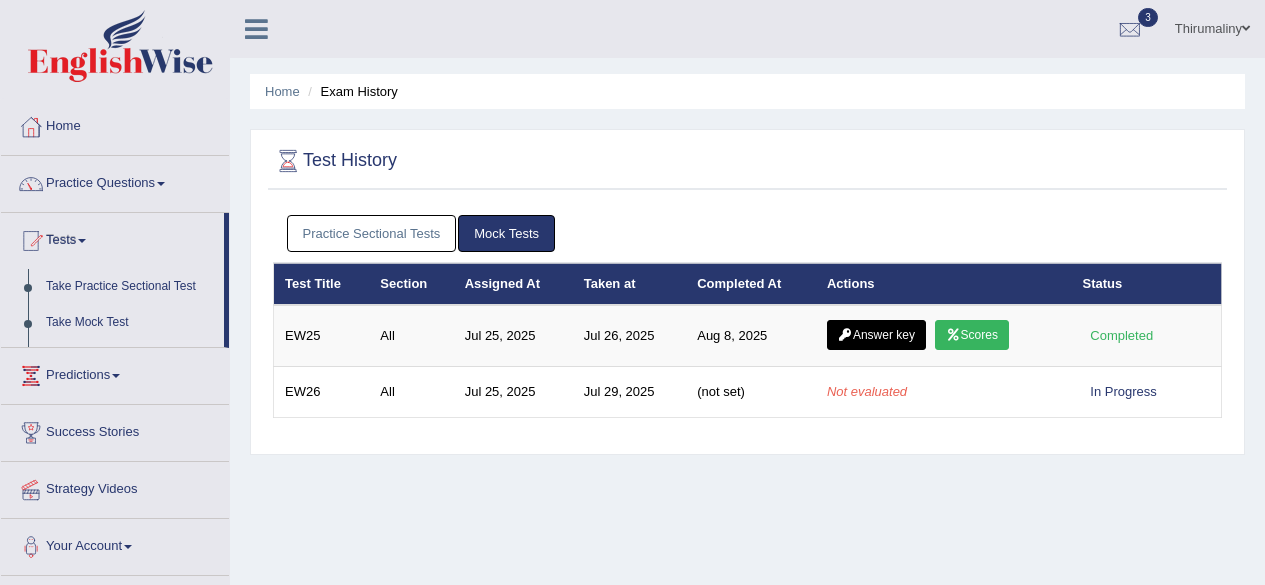 scroll, scrollTop: 0, scrollLeft: 0, axis: both 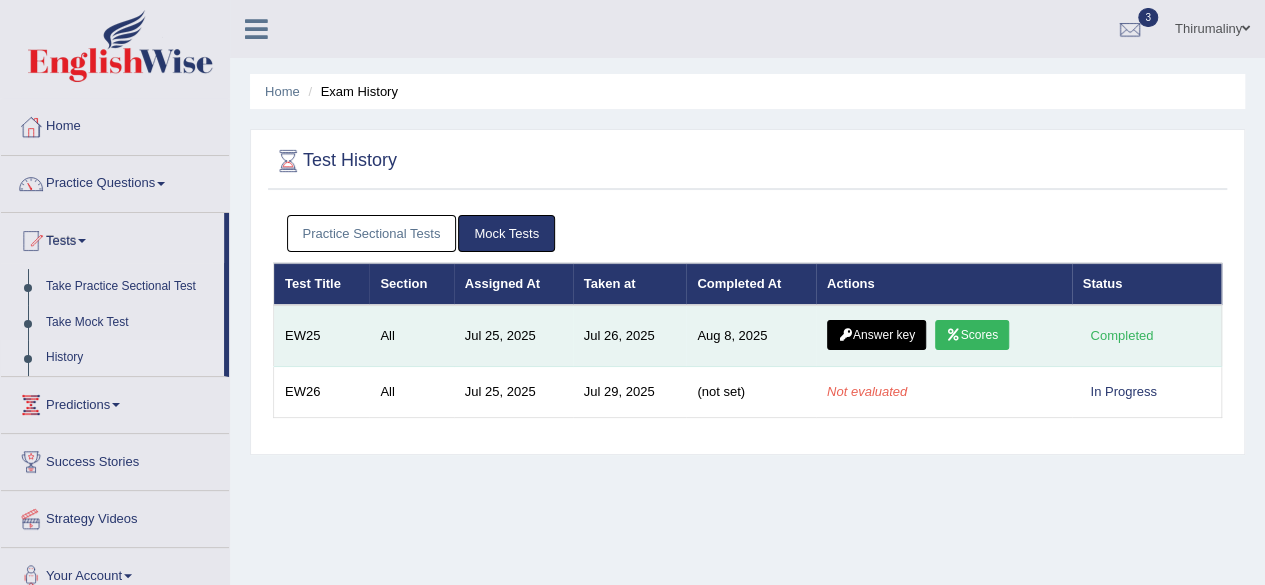 click on "Answer key" at bounding box center (876, 335) 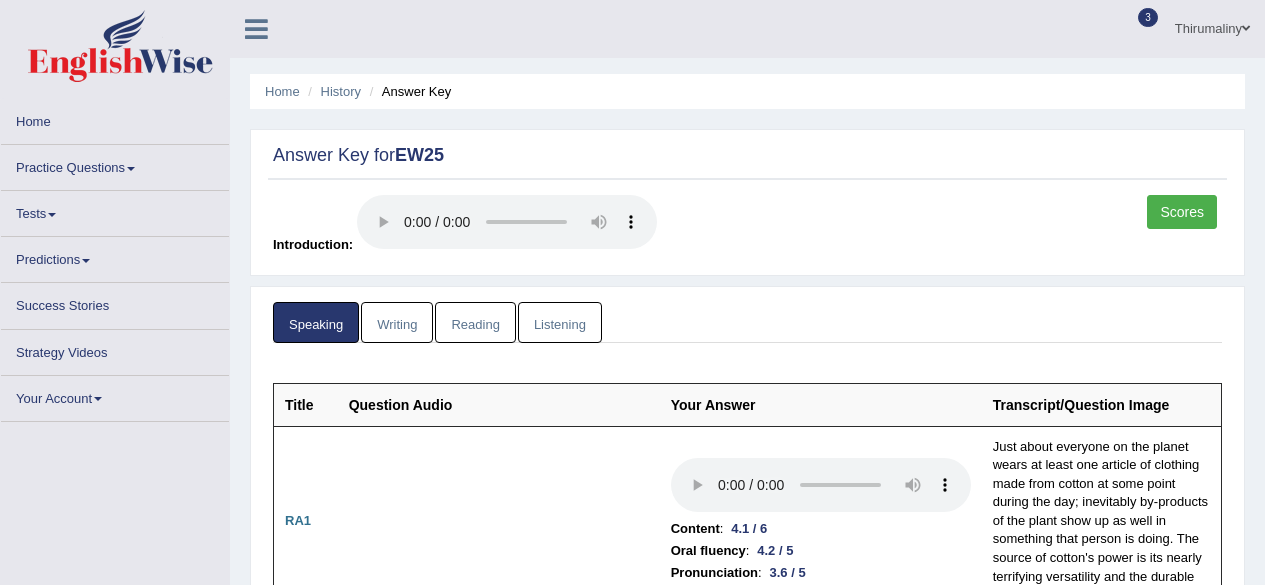 scroll, scrollTop: 0, scrollLeft: 0, axis: both 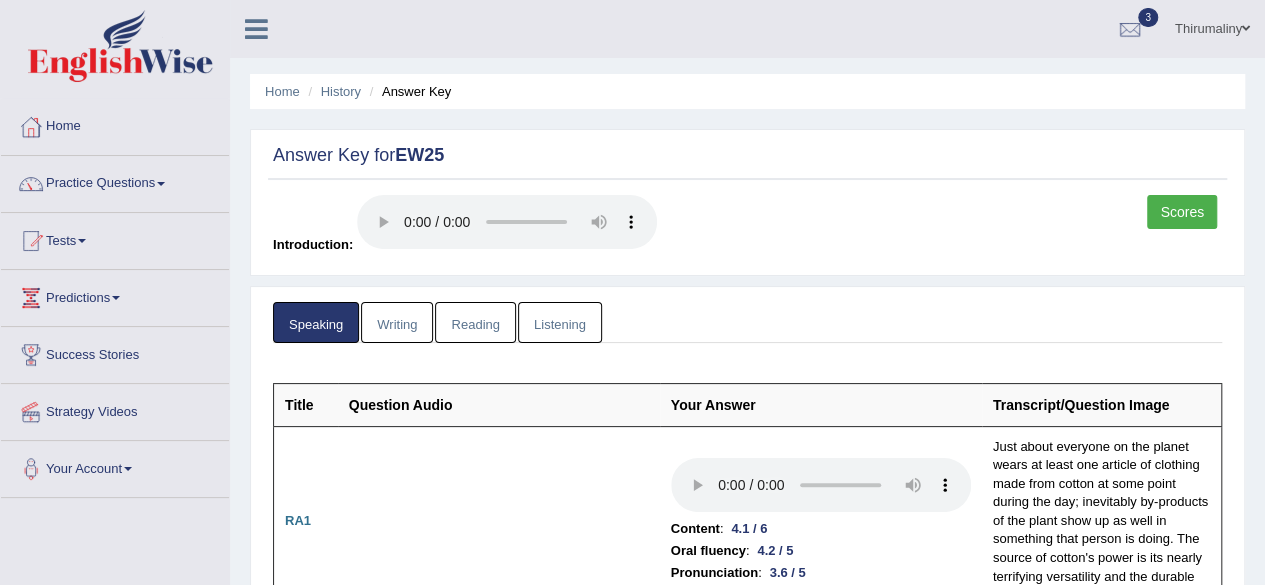 click on "Writing" at bounding box center [397, 322] 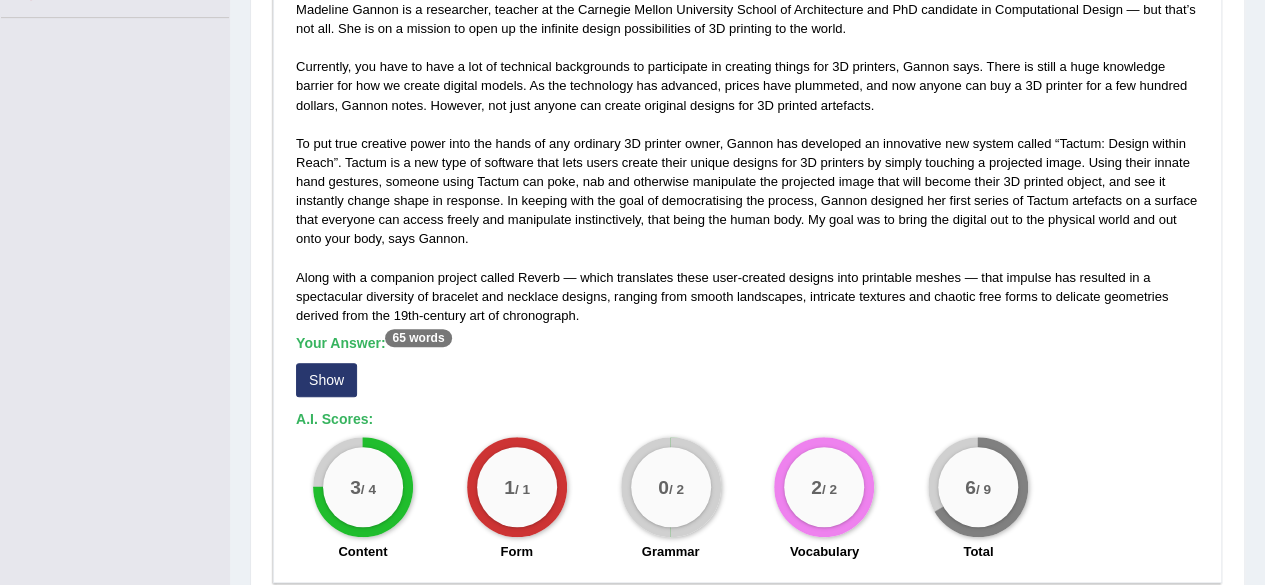 scroll, scrollTop: 520, scrollLeft: 0, axis: vertical 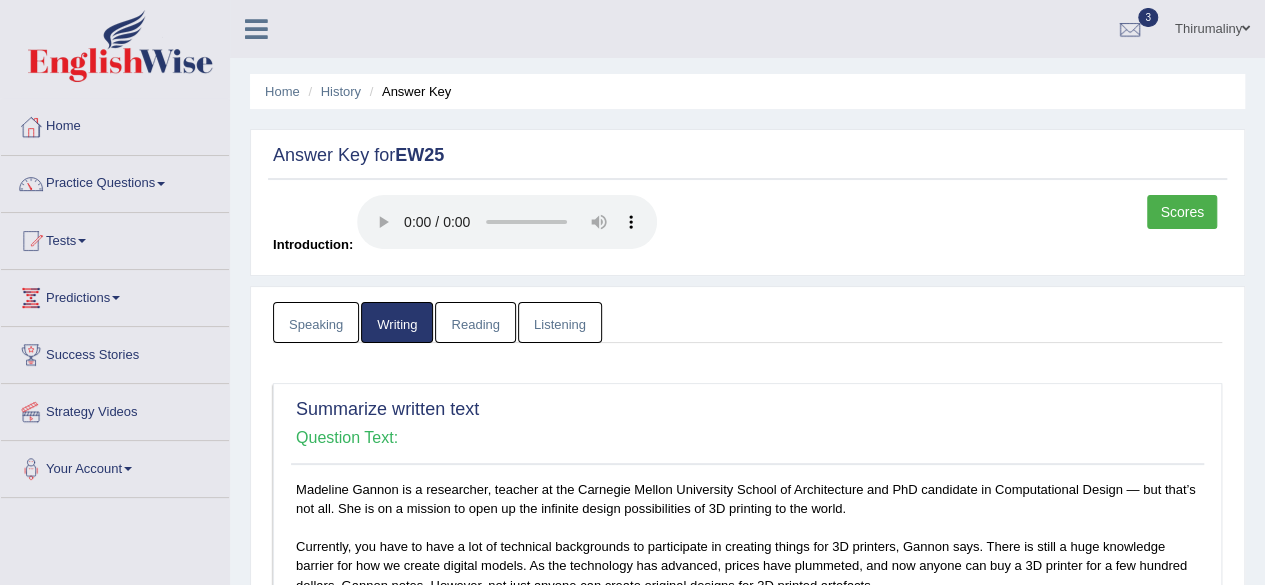 click on "Reading" at bounding box center [475, 322] 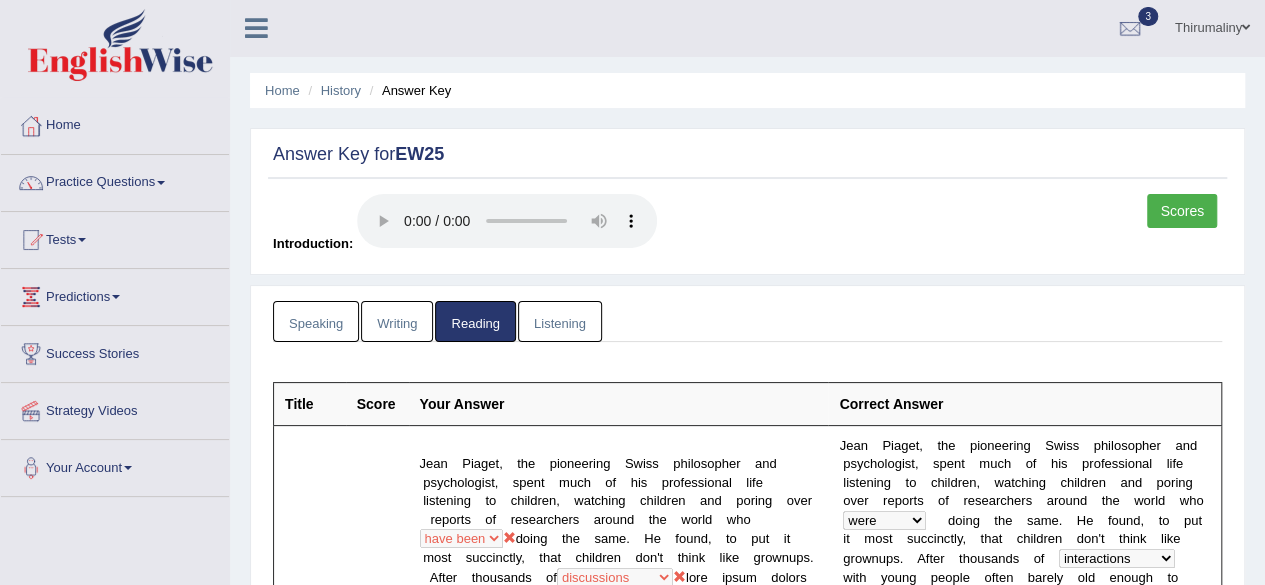 scroll, scrollTop: 0, scrollLeft: 0, axis: both 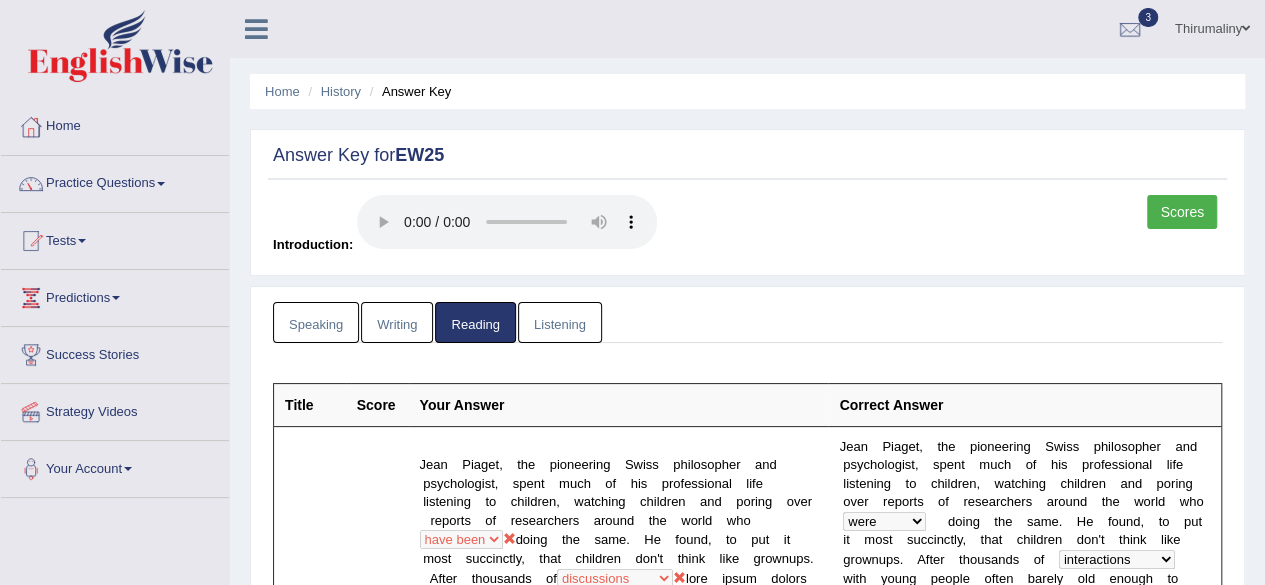 click on "Listening" at bounding box center [560, 322] 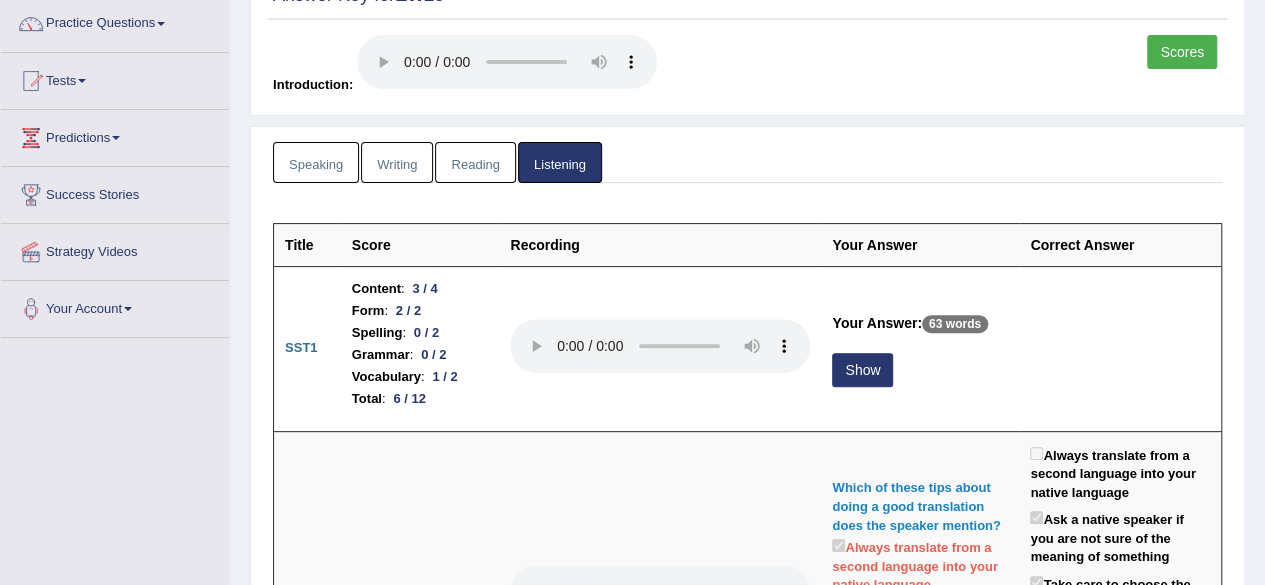 scroll, scrollTop: 200, scrollLeft: 0, axis: vertical 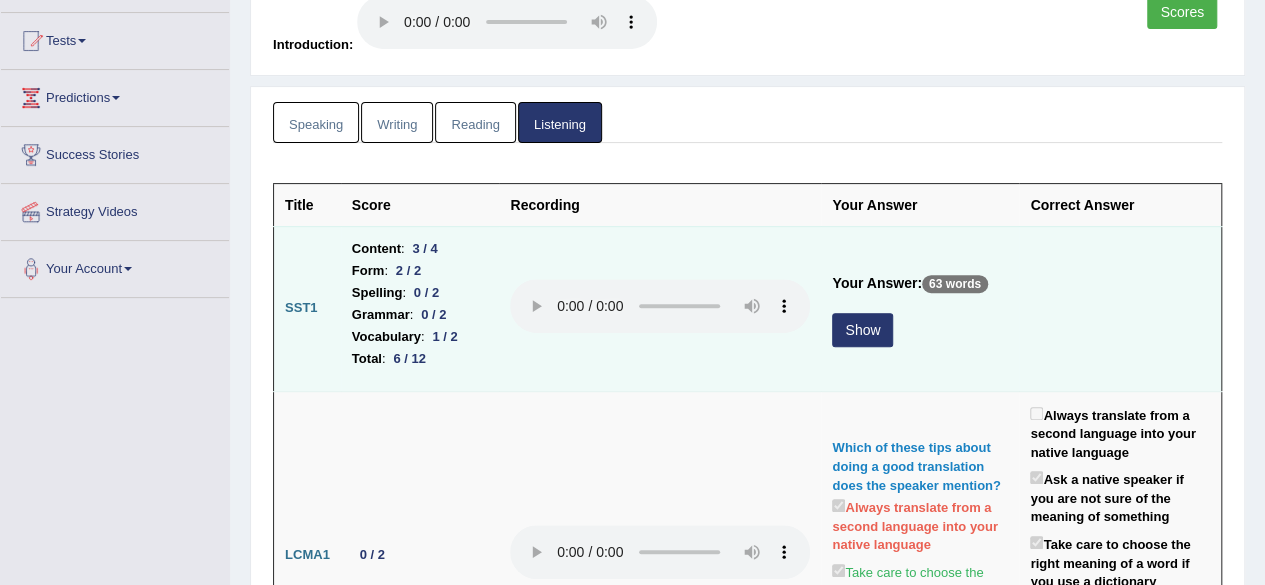 drag, startPoint x: 892, startPoint y: 323, endPoint x: 848, endPoint y: 327, distance: 44.181442 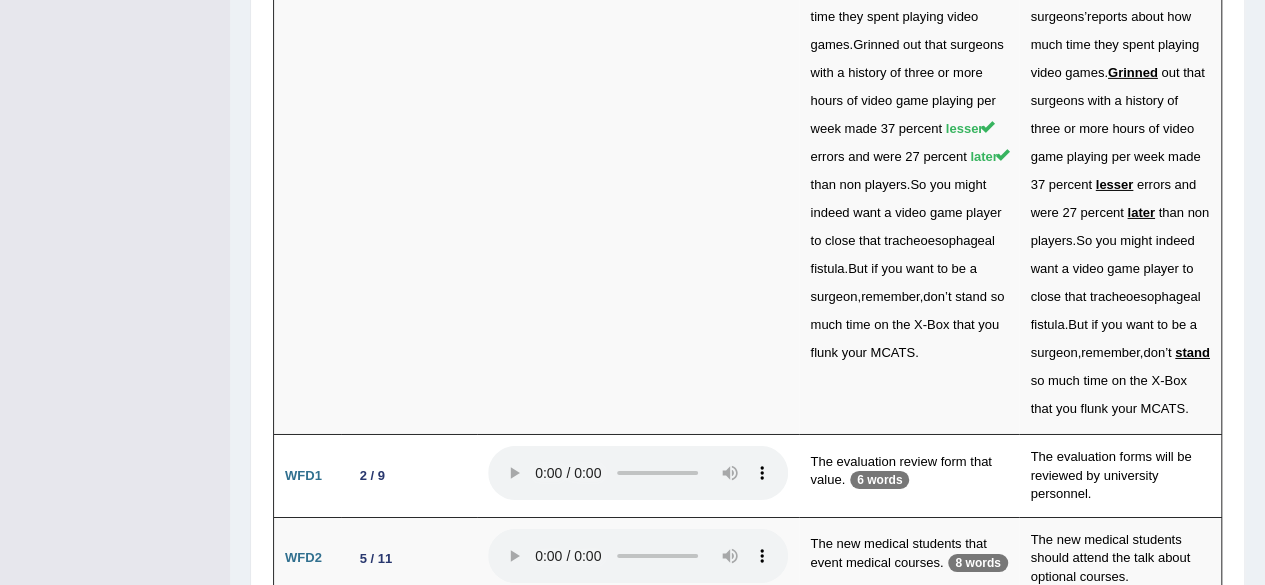 scroll, scrollTop: 7106, scrollLeft: 0, axis: vertical 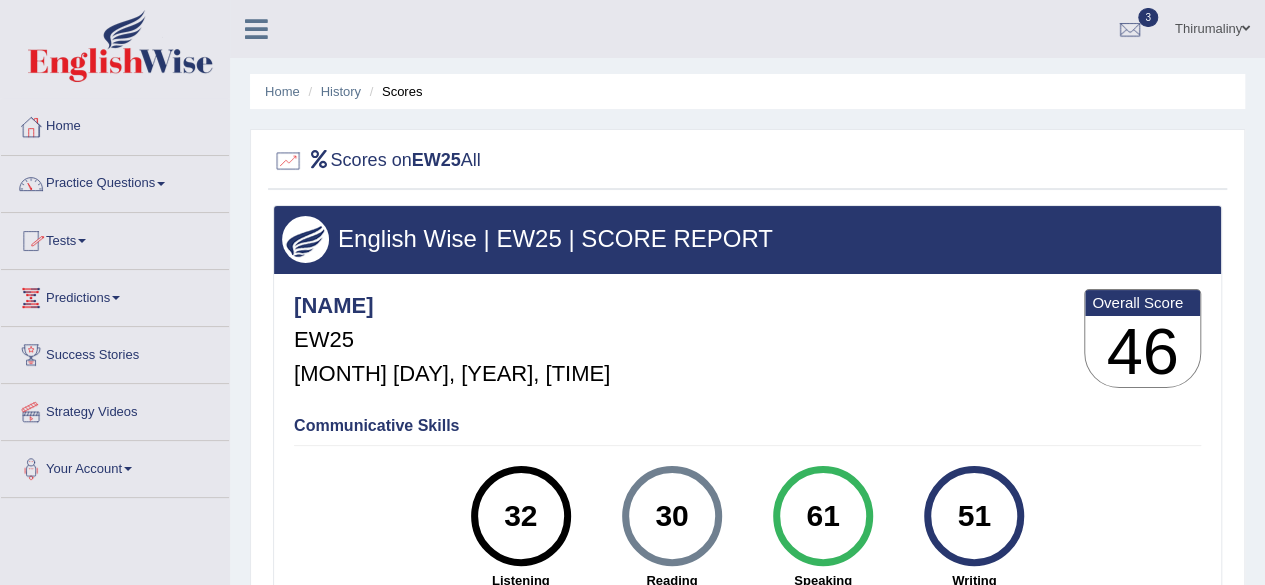 click on "Home" at bounding box center (115, 124) 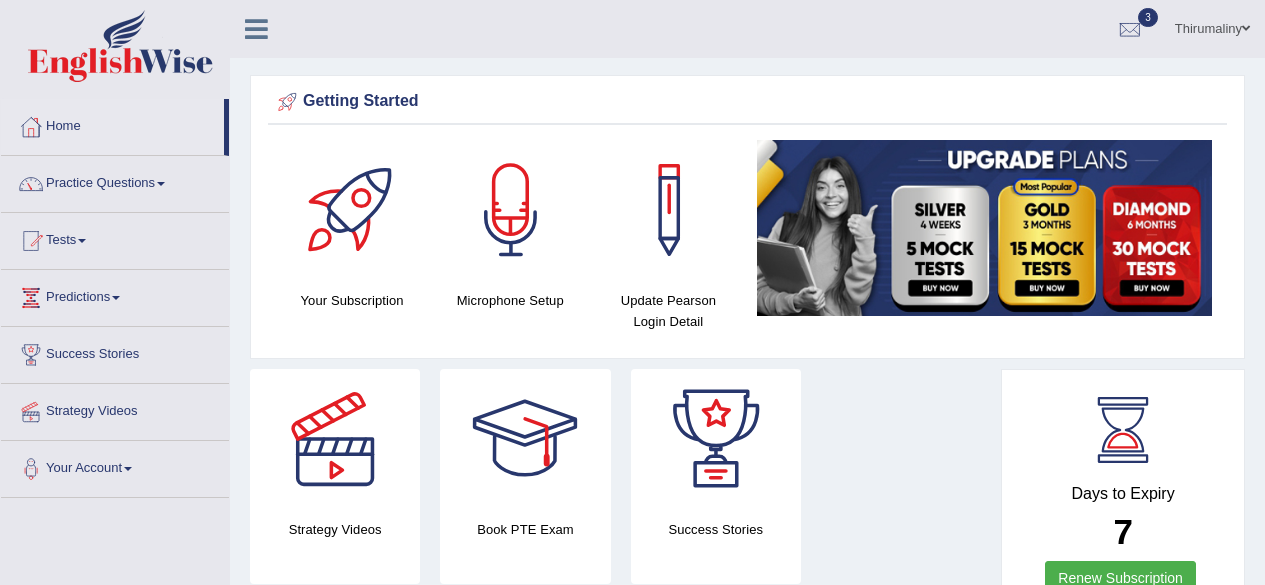 scroll, scrollTop: 0, scrollLeft: 0, axis: both 